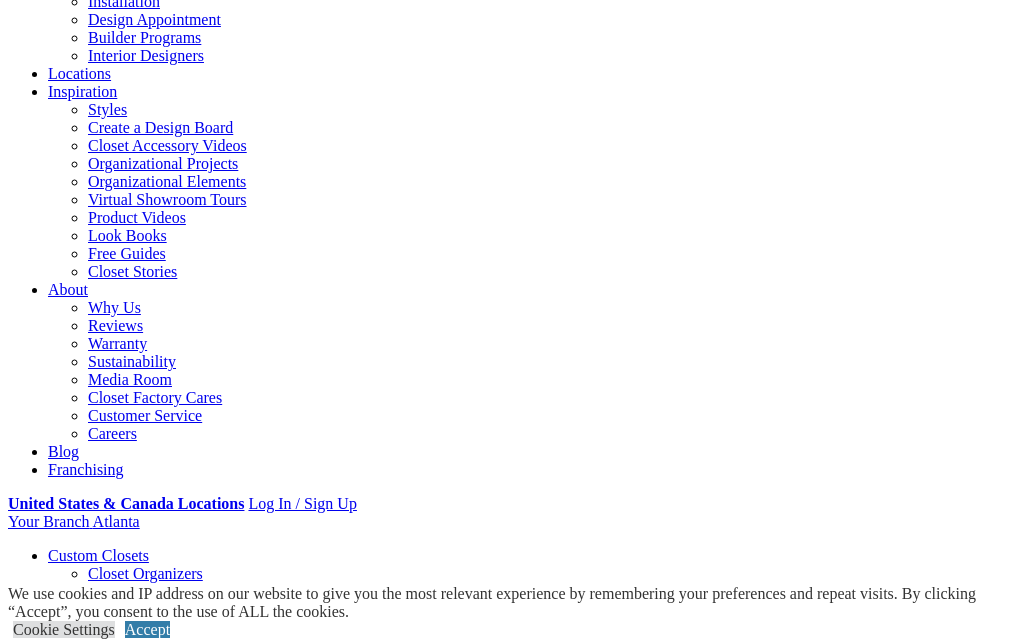 scroll, scrollTop: 258, scrollLeft: 0, axis: vertical 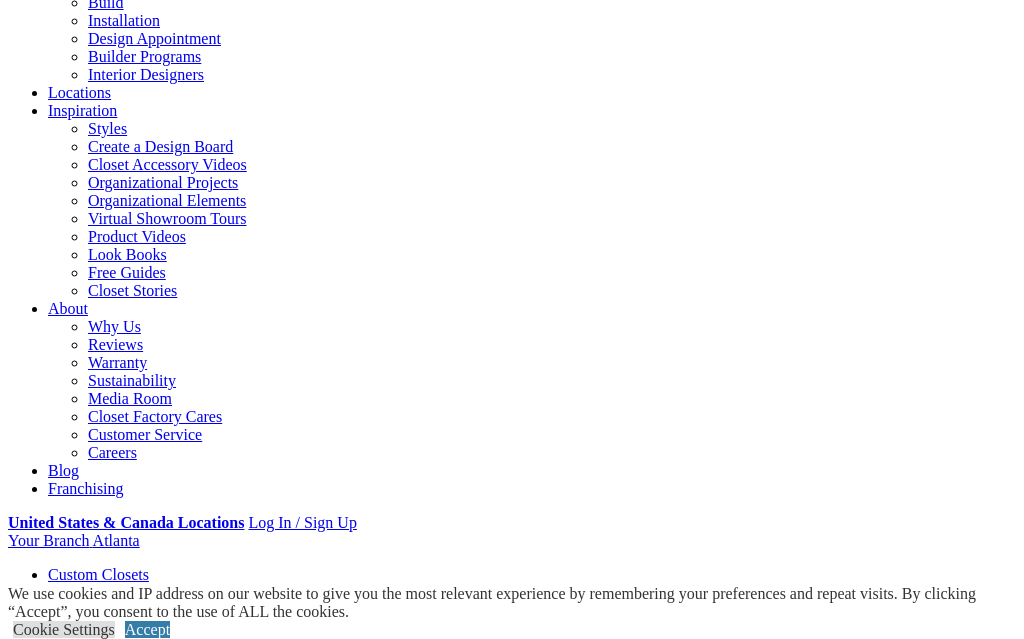 click at bounding box center (164, 1094) 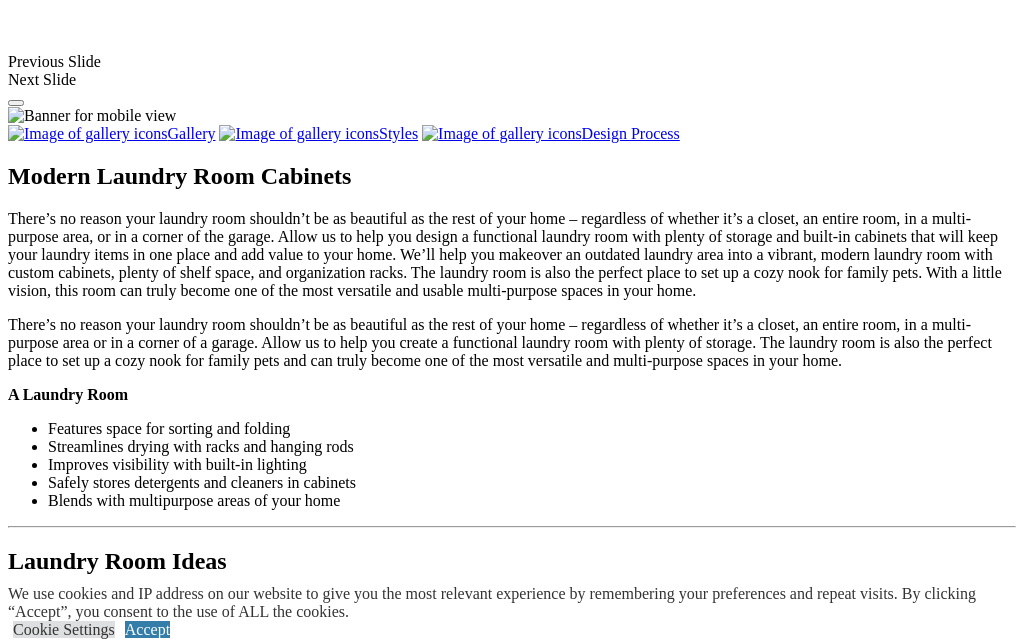 scroll, scrollTop: 1786, scrollLeft: 0, axis: vertical 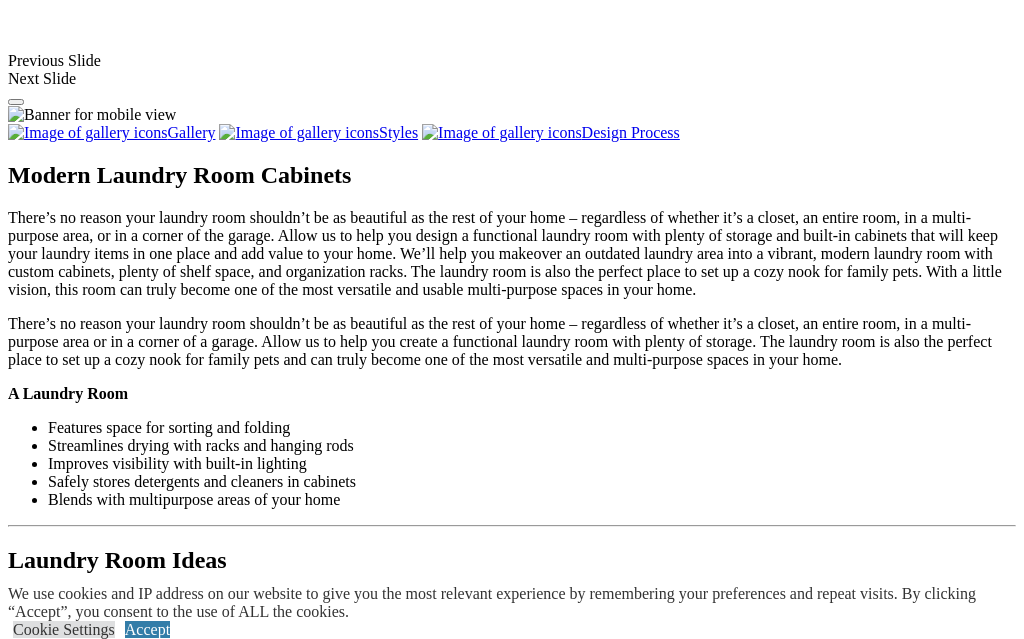 click at bounding box center (442, 1376) 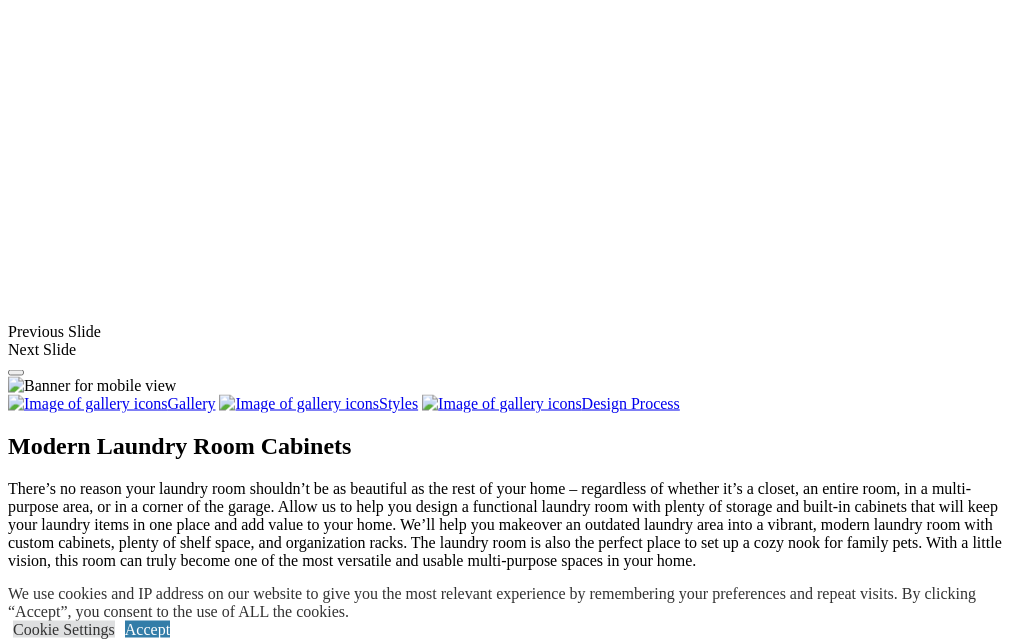 scroll, scrollTop: 1513, scrollLeft: 0, axis: vertical 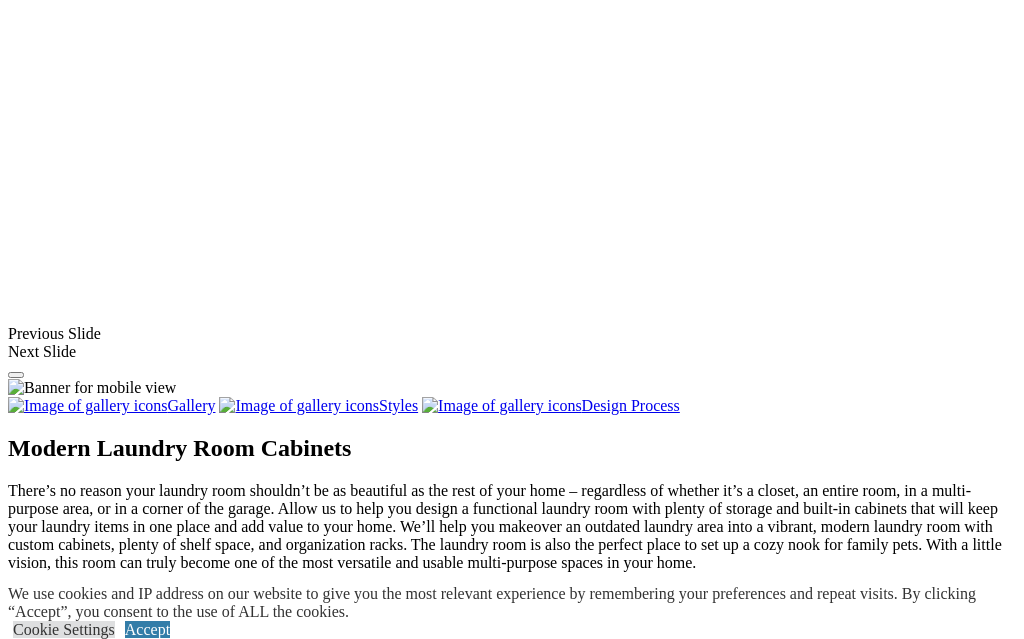 click at bounding box center [163, 1300] 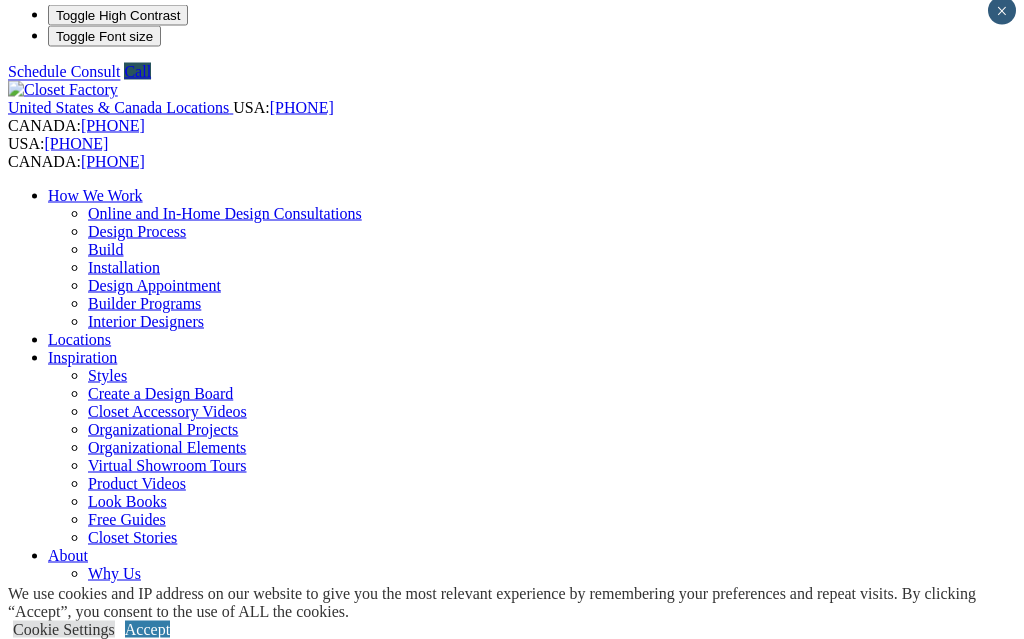 scroll, scrollTop: 0, scrollLeft: 0, axis: both 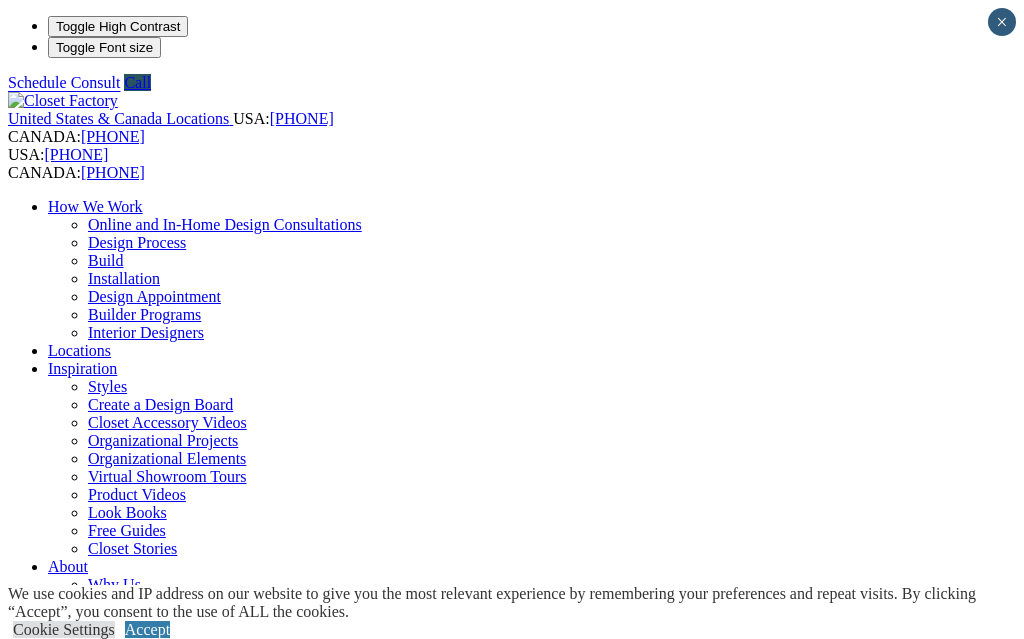 click on "Online and In-Home Design Consultations" at bounding box center (225, 224) 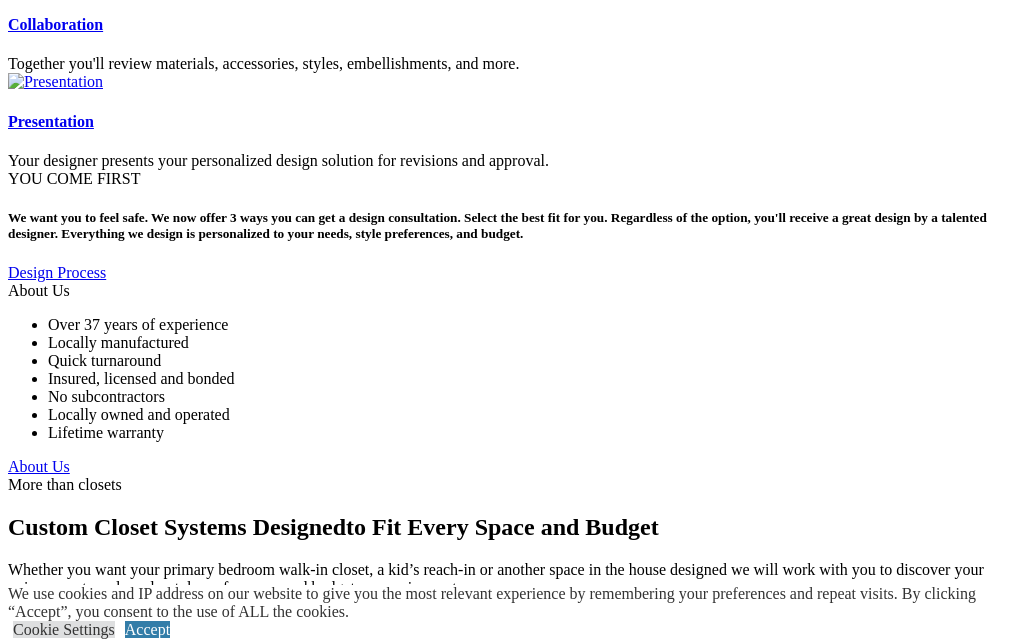 scroll, scrollTop: 3343, scrollLeft: 0, axis: vertical 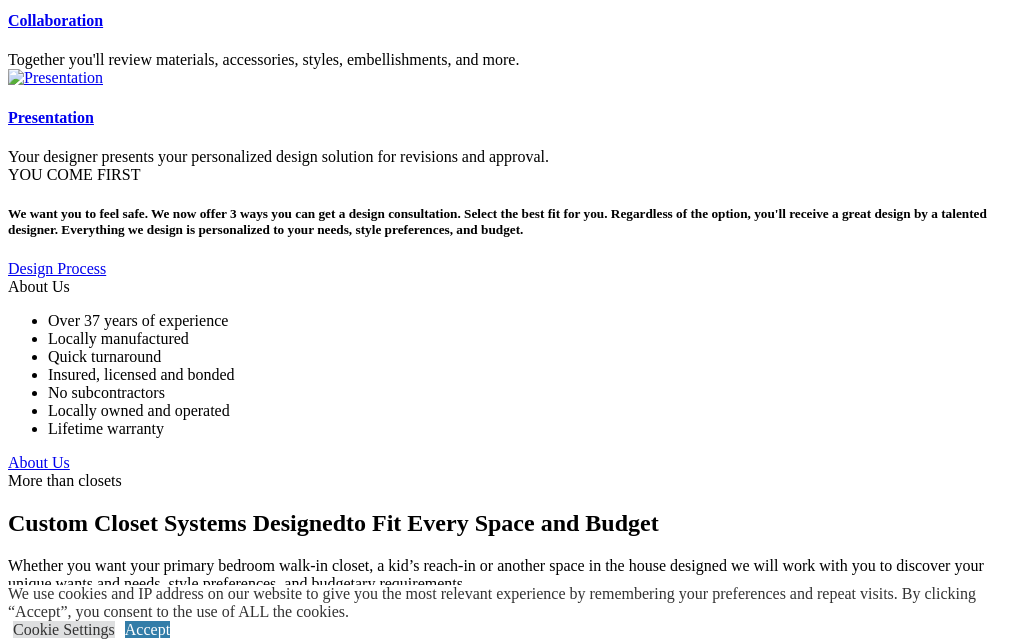 click on "Accept" at bounding box center [147, 629] 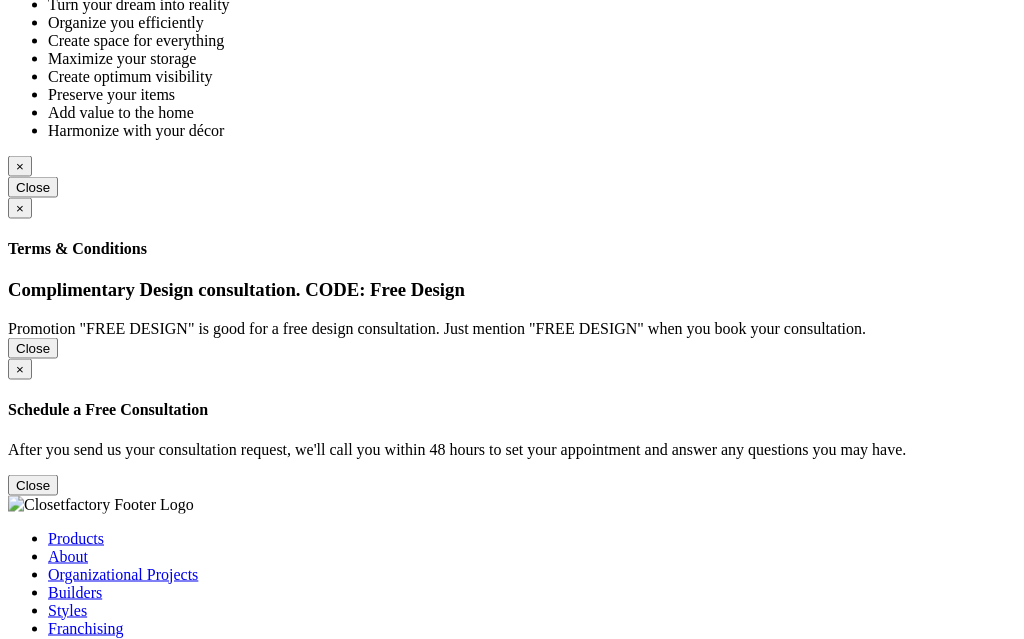 scroll, scrollTop: 5193, scrollLeft: 0, axis: vertical 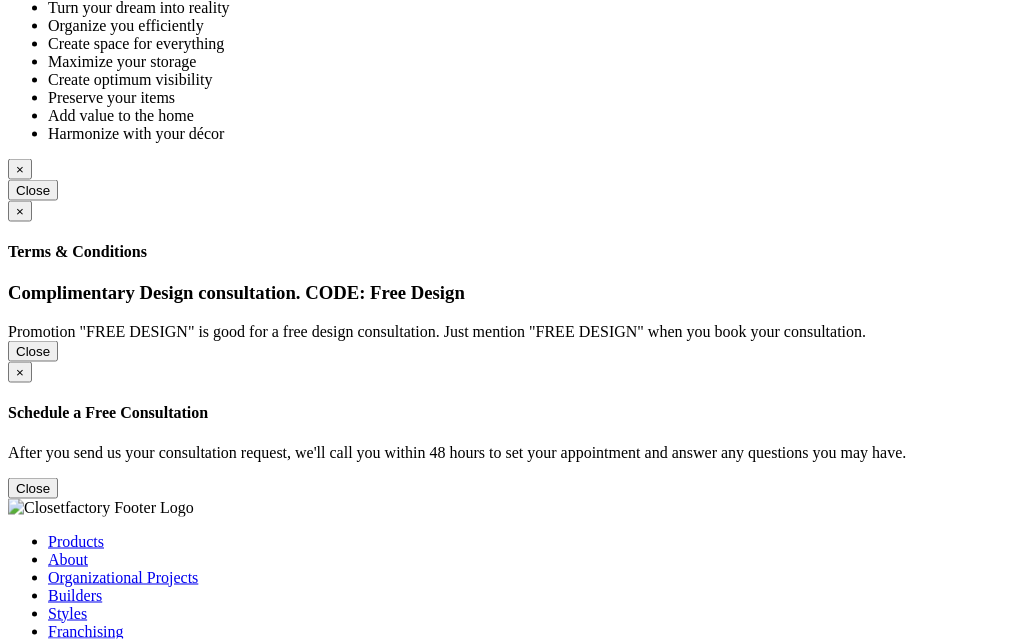 click on "Wine & Pantry" at bounding box center [96, 1469] 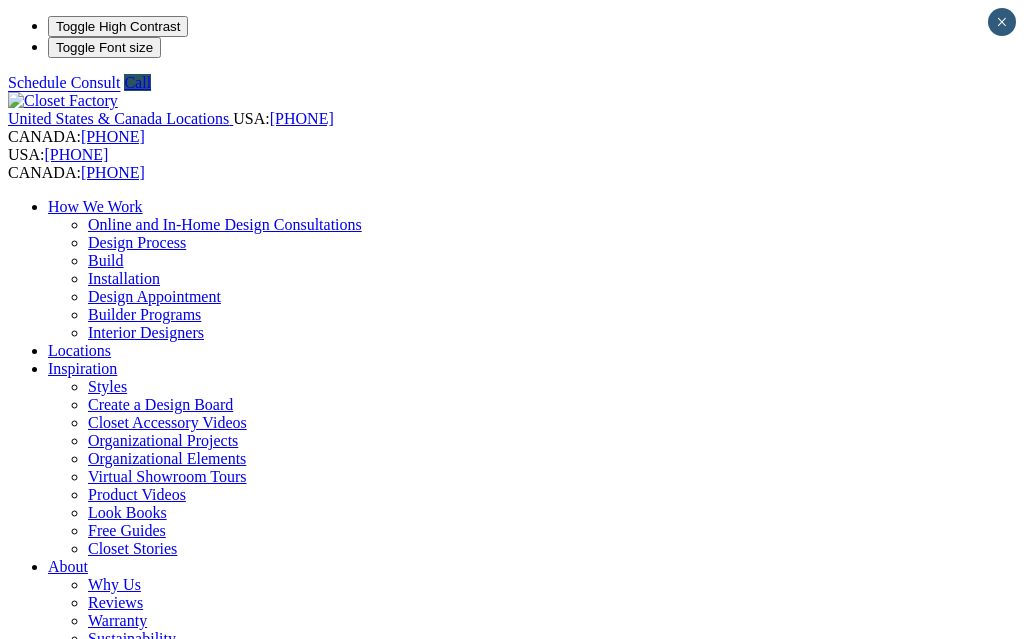 scroll, scrollTop: 0, scrollLeft: 0, axis: both 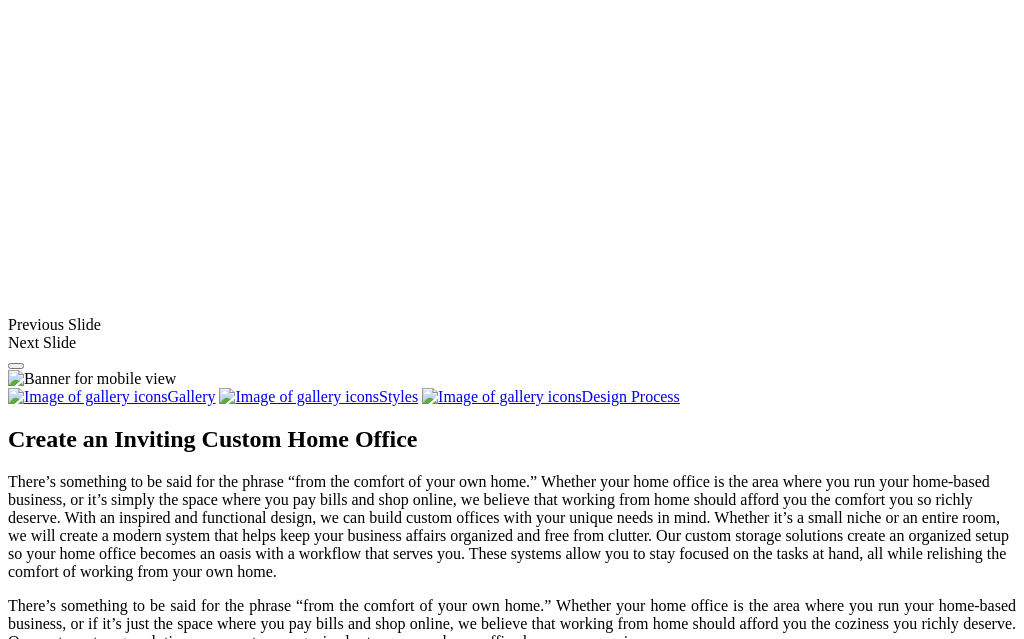 click at bounding box center [74, 1381] 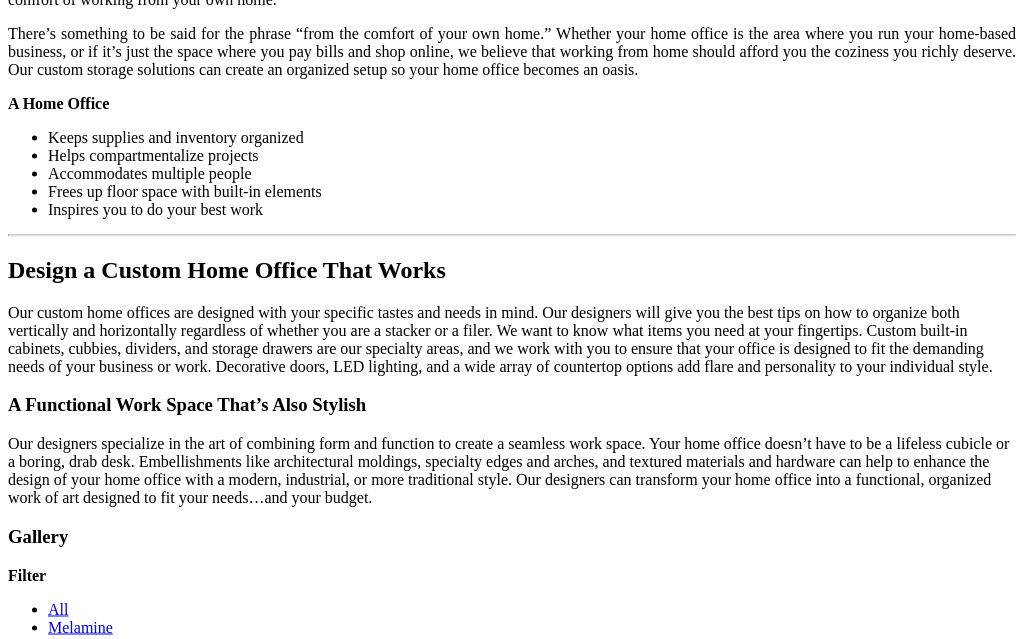 scroll, scrollTop: 2253, scrollLeft: 0, axis: vertical 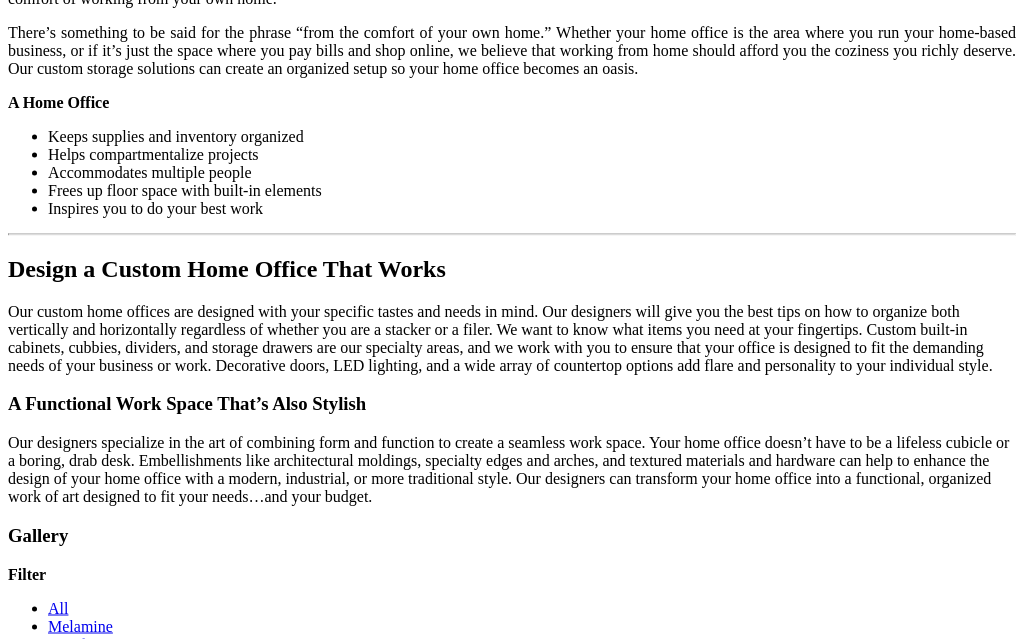 click on "Load More" at bounding box center [44, 1658] 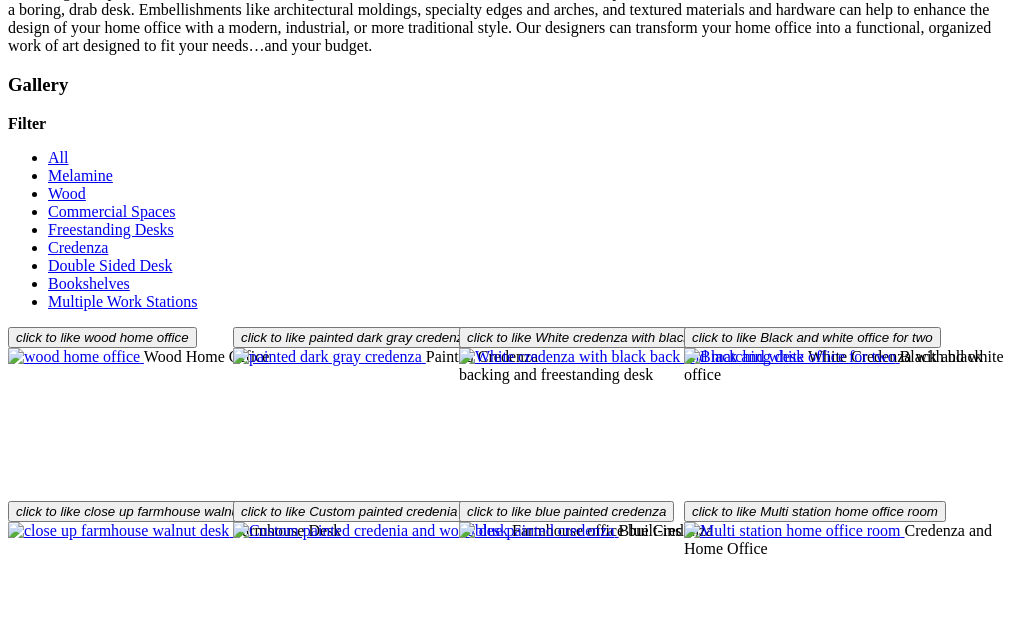 scroll, scrollTop: 2710, scrollLeft: 0, axis: vertical 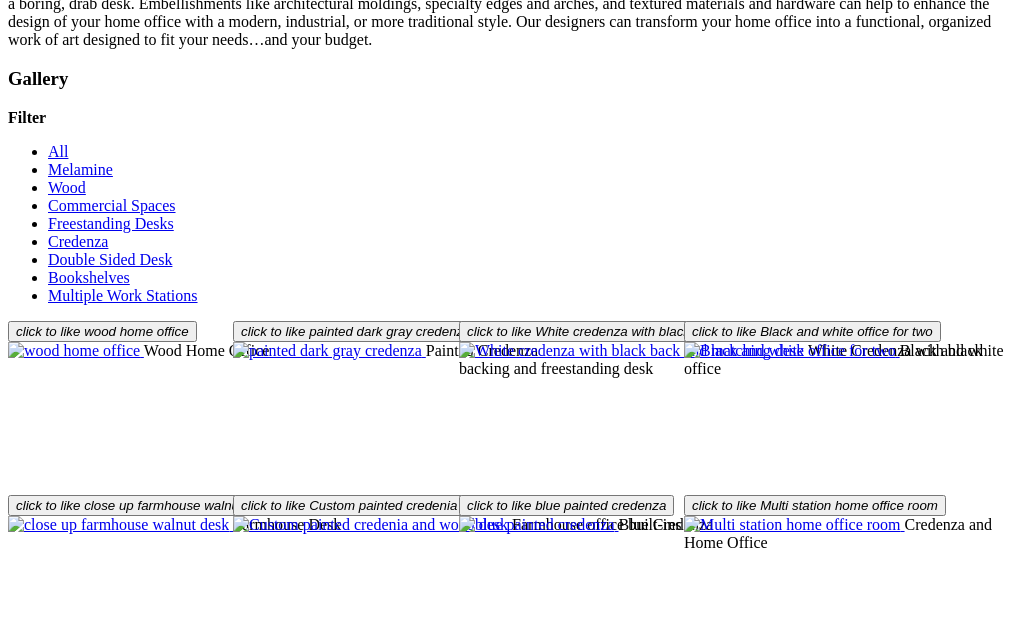 click at bounding box center [380, 1572] 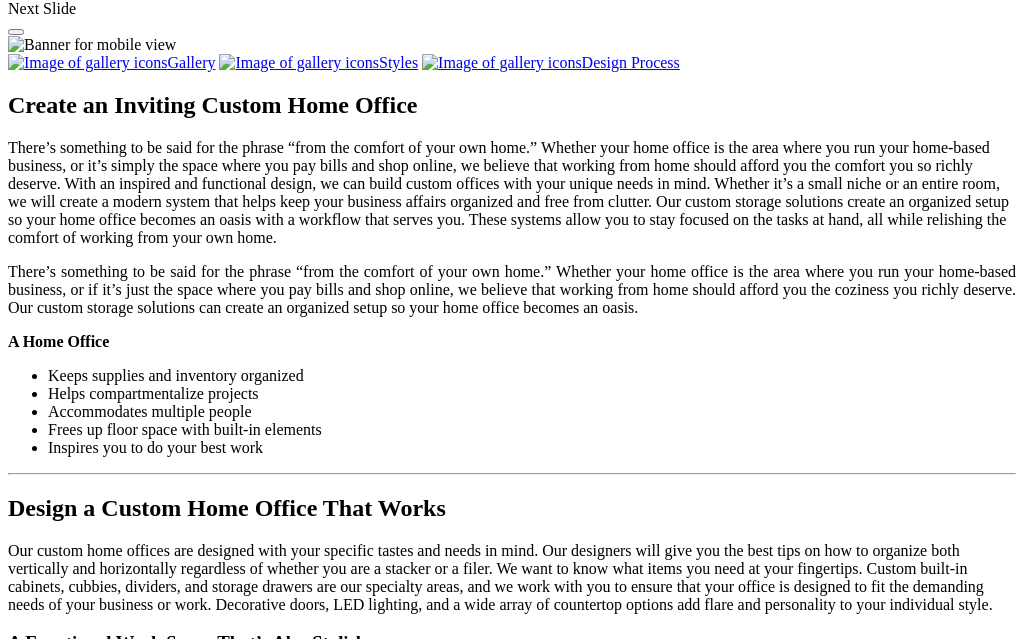 scroll, scrollTop: 1903, scrollLeft: 0, axis: vertical 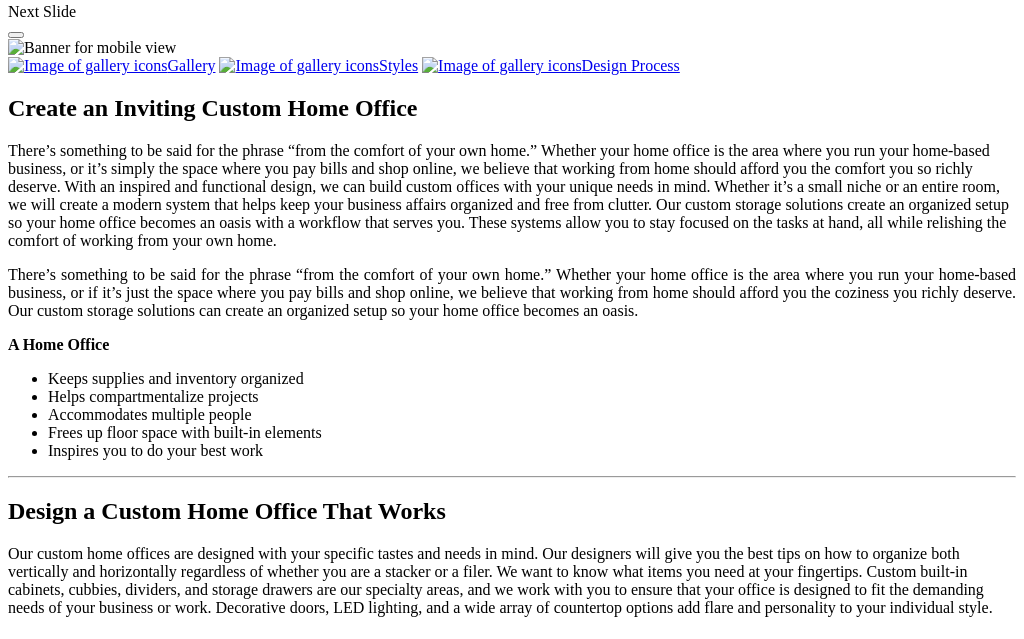 click on "Closet Organizers" at bounding box center [145, -1053] 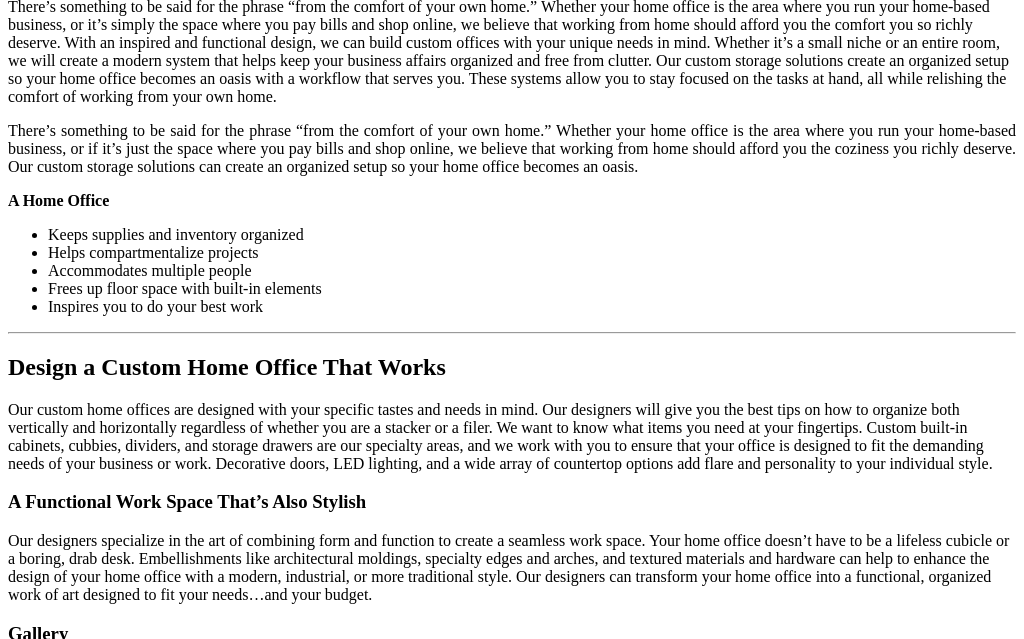 scroll, scrollTop: 1992, scrollLeft: 0, axis: vertical 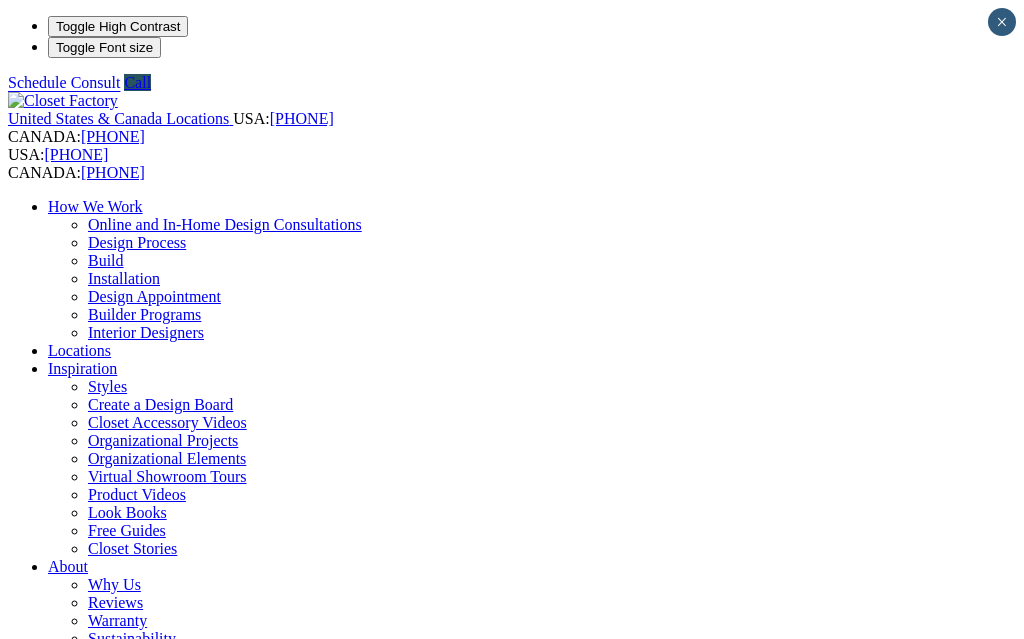 click on "Wine & Pantry" at bounding box center (136, 1246) 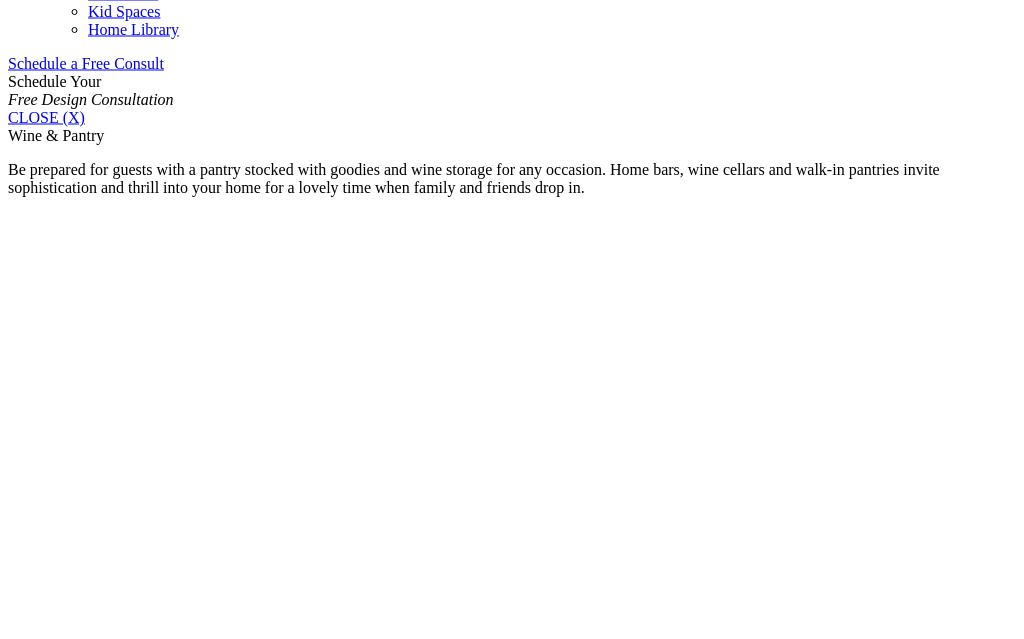 scroll, scrollTop: 1290, scrollLeft: 0, axis: vertical 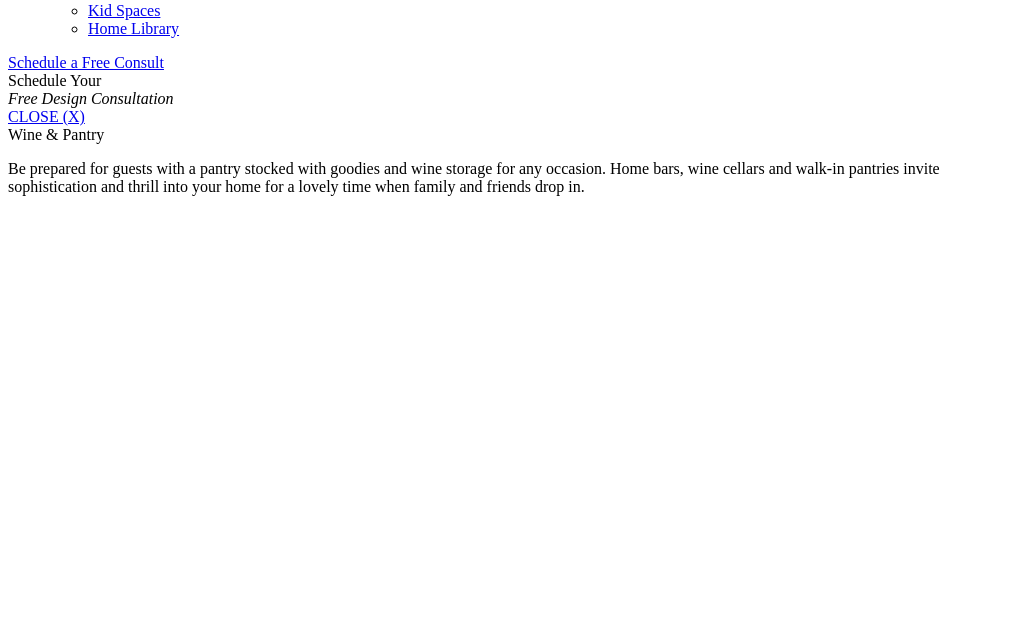 click on "Pantry Closets" at bounding box center (94, 1525) 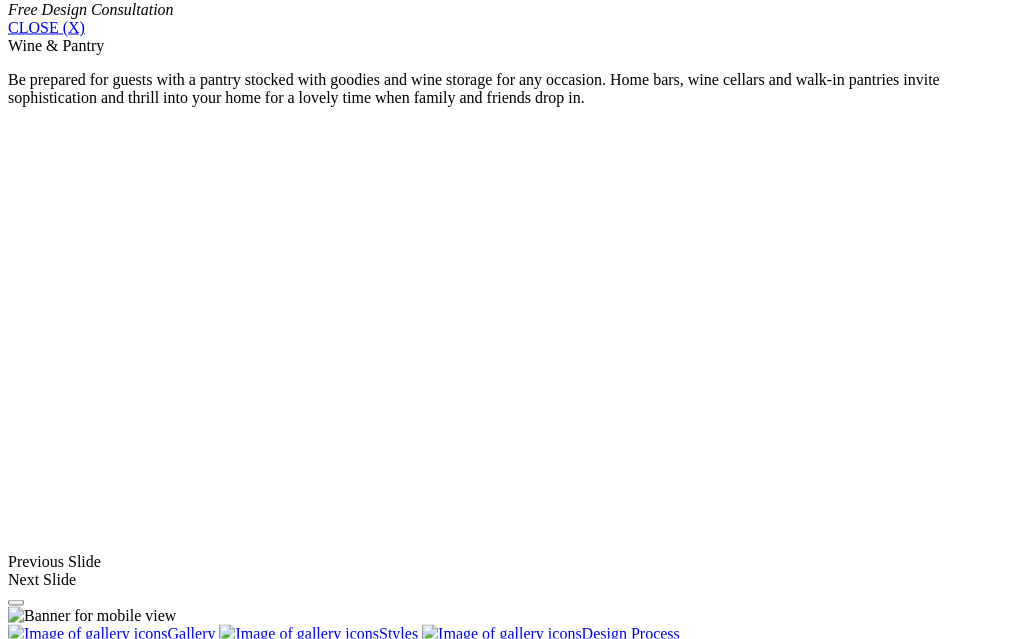 scroll, scrollTop: 1382, scrollLeft: 0, axis: vertical 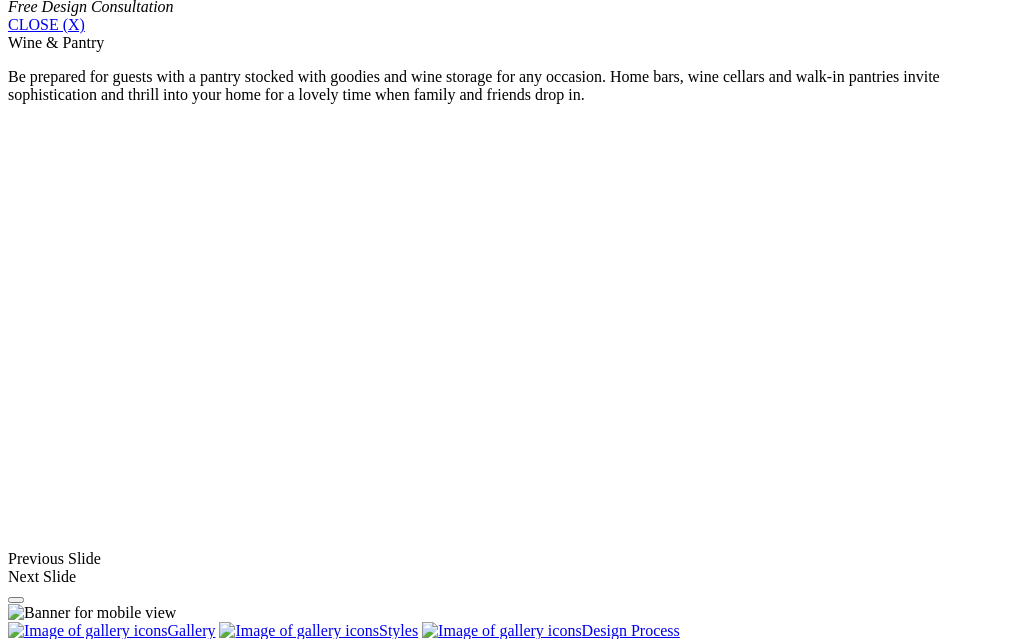 click at bounding box center [338, 1579] 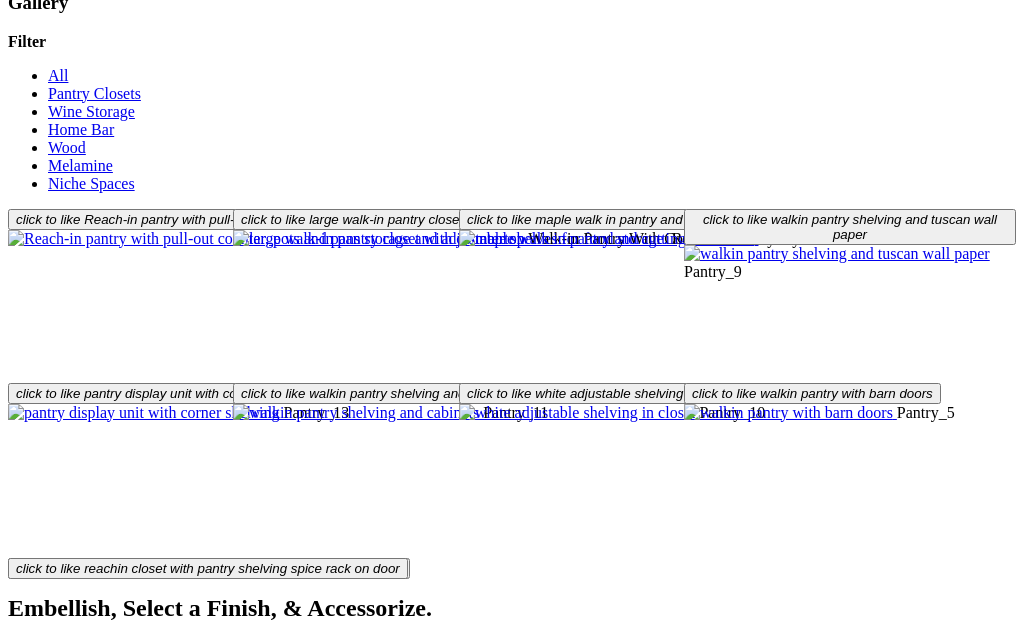 scroll, scrollTop: 2708, scrollLeft: 0, axis: vertical 